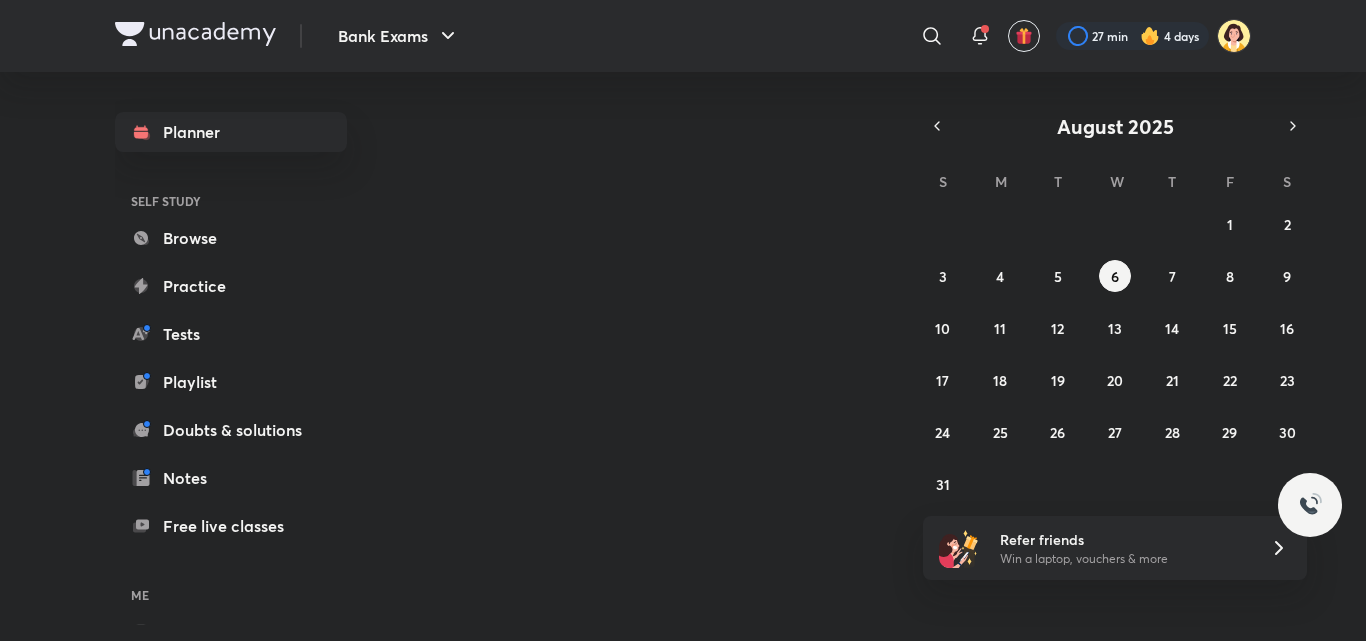 scroll, scrollTop: 0, scrollLeft: 0, axis: both 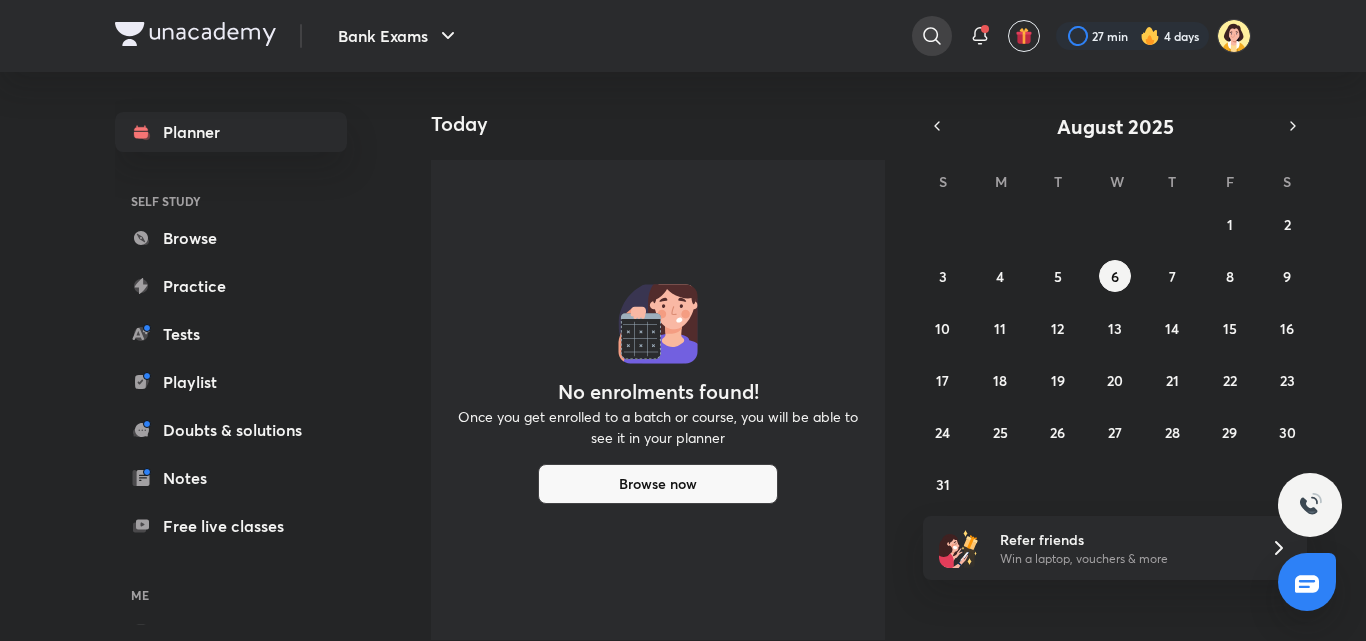 click 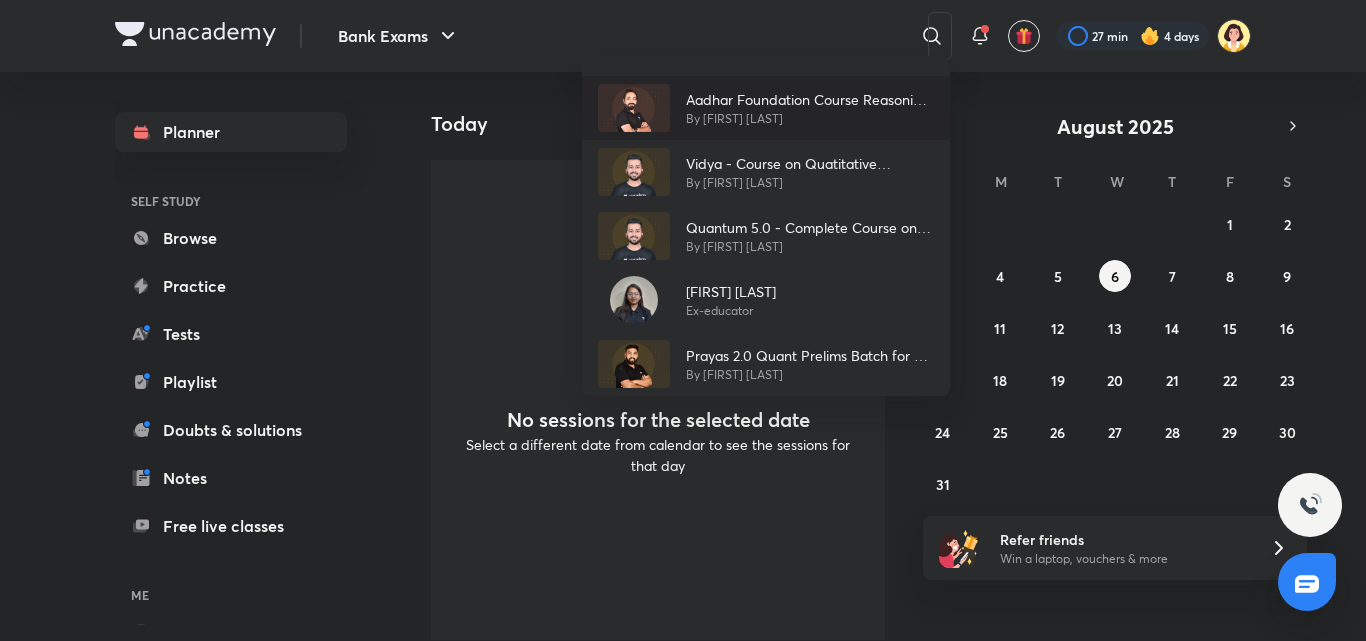 click on "By [FIRST] [LAST]" at bounding box center (810, 119) 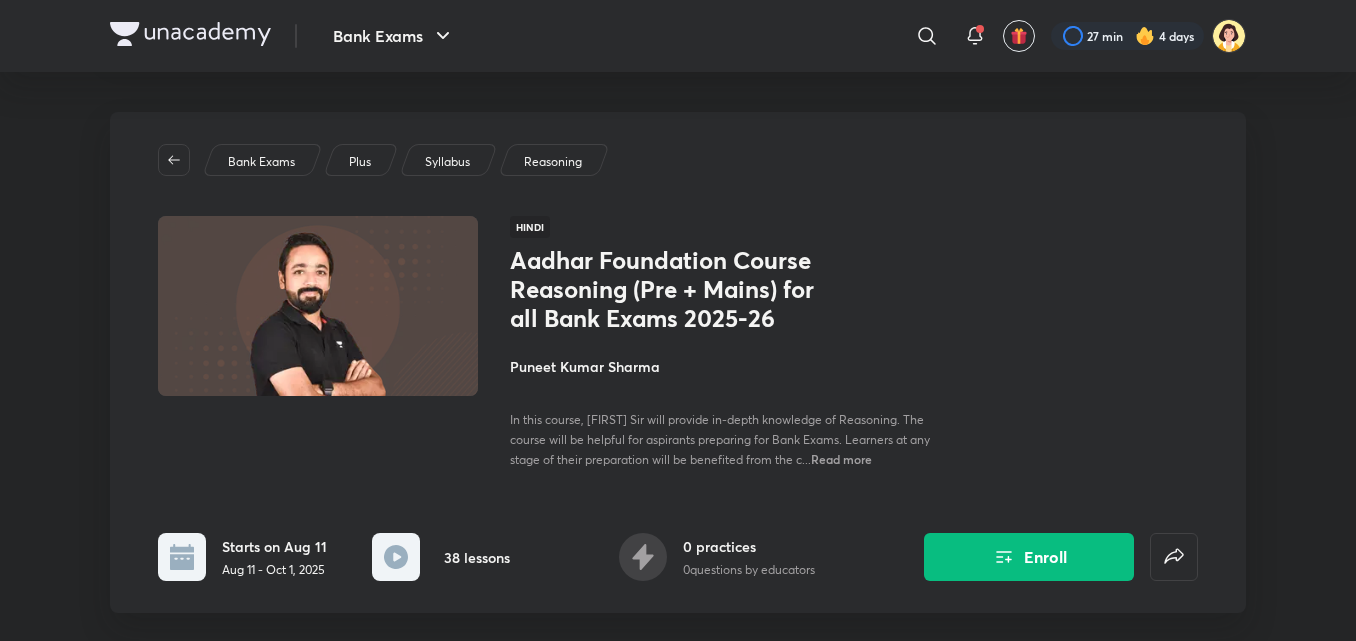 click on "Puneet Kumar Sharma" at bounding box center (734, 366) 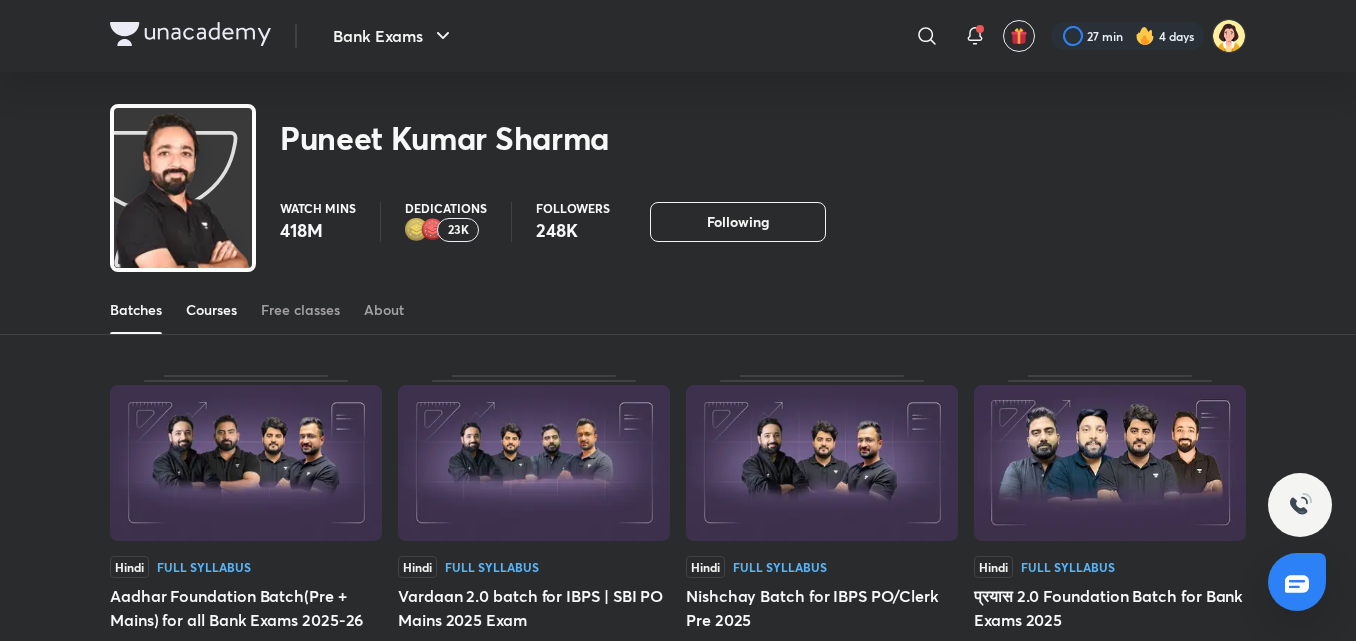 click on "Courses" at bounding box center [211, 310] 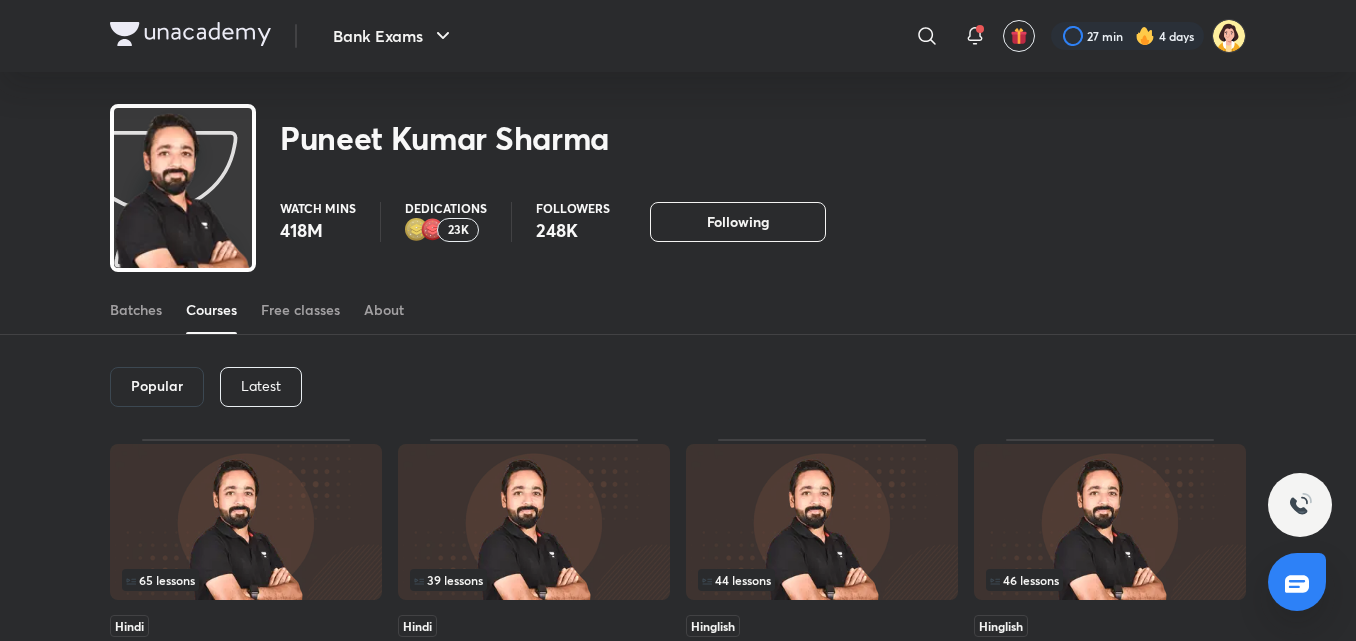 click on "Latest" at bounding box center (261, 386) 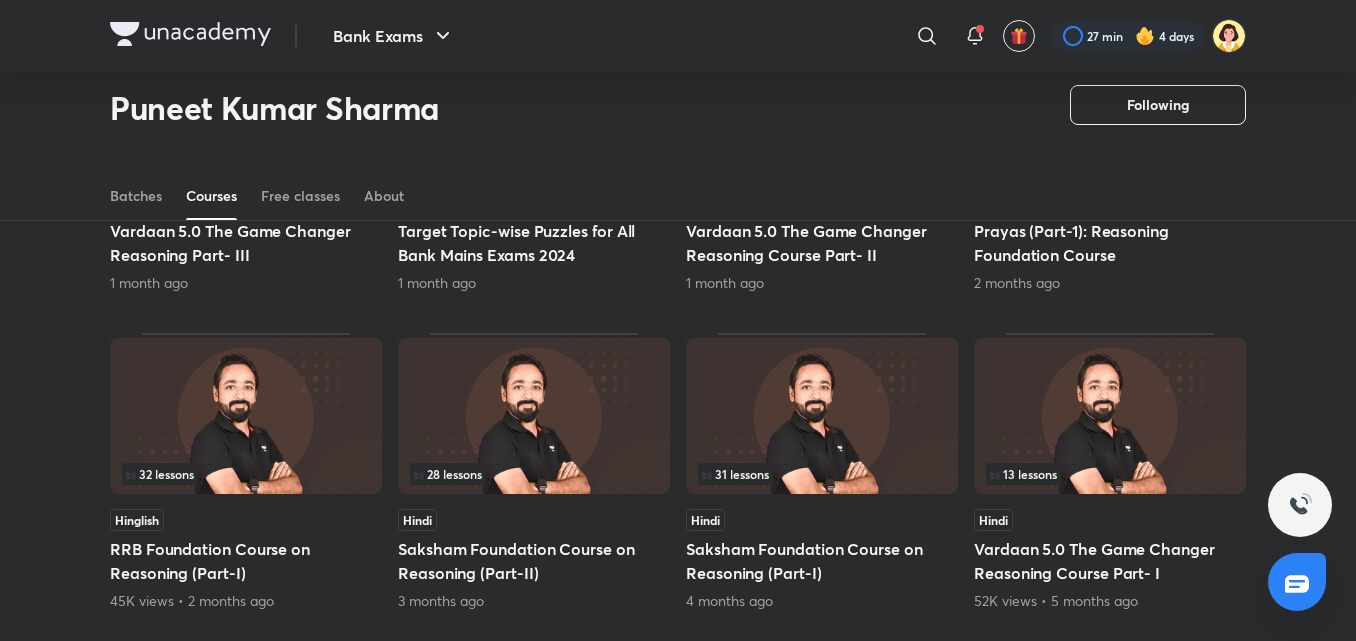 scroll, scrollTop: 734, scrollLeft: 0, axis: vertical 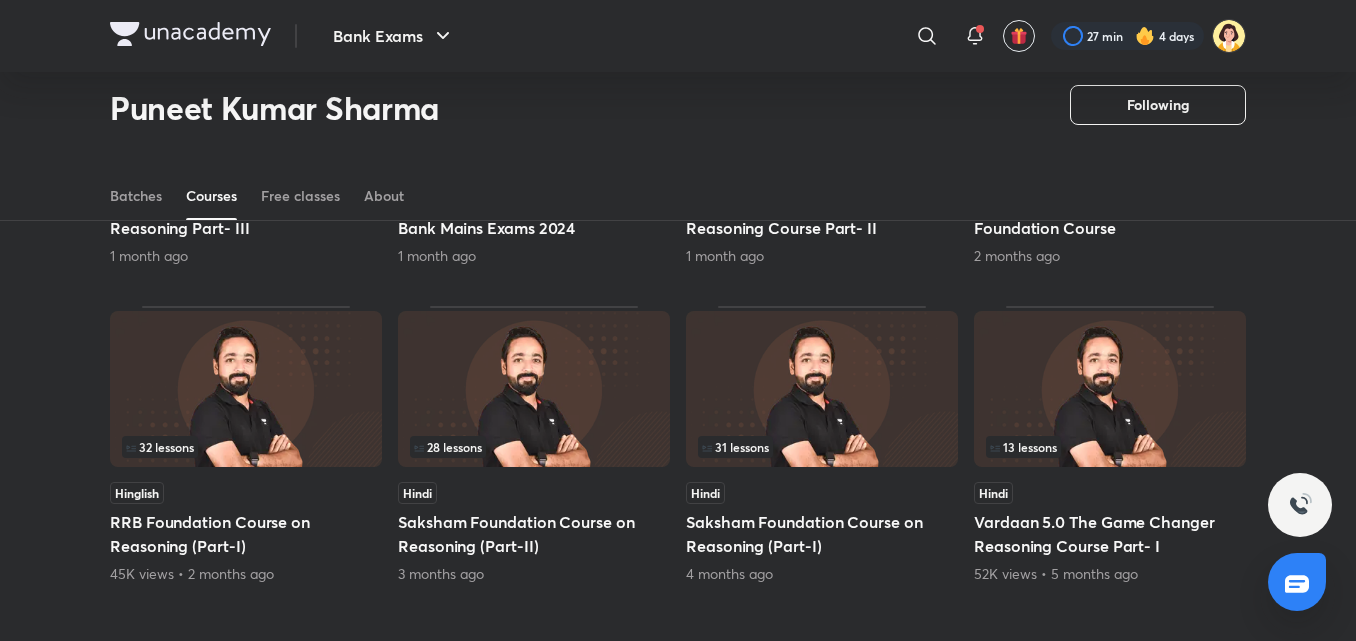 click on "Lesson   1 / 39 Hindi Aadhar Foundation Course Reasoning (Pre + Mains) for all Bank Exams 2025-26 Starts on Aug 11  Lesson   19 / 20 Hindi Vardaan 2.0 The Game Changer Reasoning Starts on Aug 16  Lesson   30 / 39 Hindi Nishchay Reasoning Course for IBPS PO/Clerk Pre 2025 Tomorrow, 1:00 PM   28   lessons Hindi Reasoning Foundation (Part-II) Seating & Puzzle Pre Level 19 days ago   20   lessons Hindi Vardaan 5.0 The Game Changer Reasoning Part- III 1 month ago   21   lessons Hinglish Target Topic-wise Puzzles for All Bank Mains Exams 2024 1 month ago   45   lessons Hindi Vardaan 5.0 The Game Changer Reasoning Course Part- II 1 month ago   25   lessons Hindi Prayas (Part-1): Reasoning Foundation Course 2 months ago   32   lessons Hinglish RRB Foundation Course on Reasoning (Part-I) 45K views  •  2 months ago   28   lessons Hindi Saksham Foundation Course on Reasoning (Part-II) 3 months ago   31   lessons Hindi Saksham Foundation Course on Reasoning (Part-I) 4 months ago   13   lessons Hindi View more" at bounding box center (678, 181) 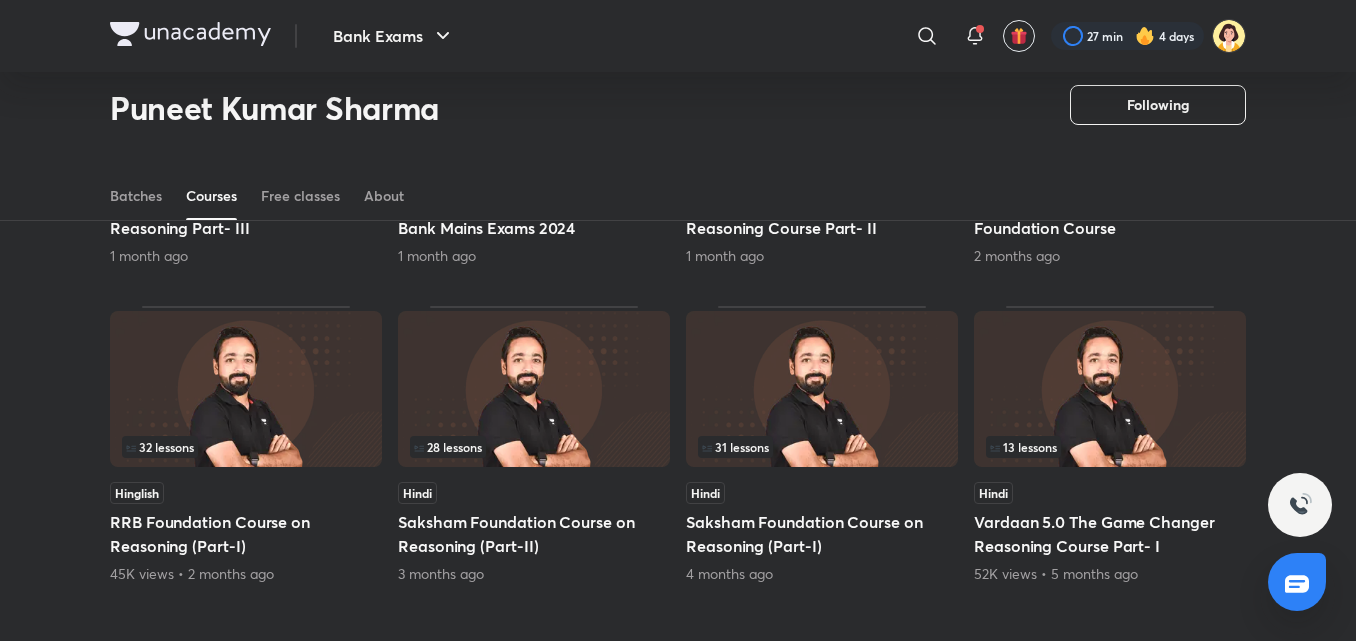 click on "28   lessons" at bounding box center (534, 447) 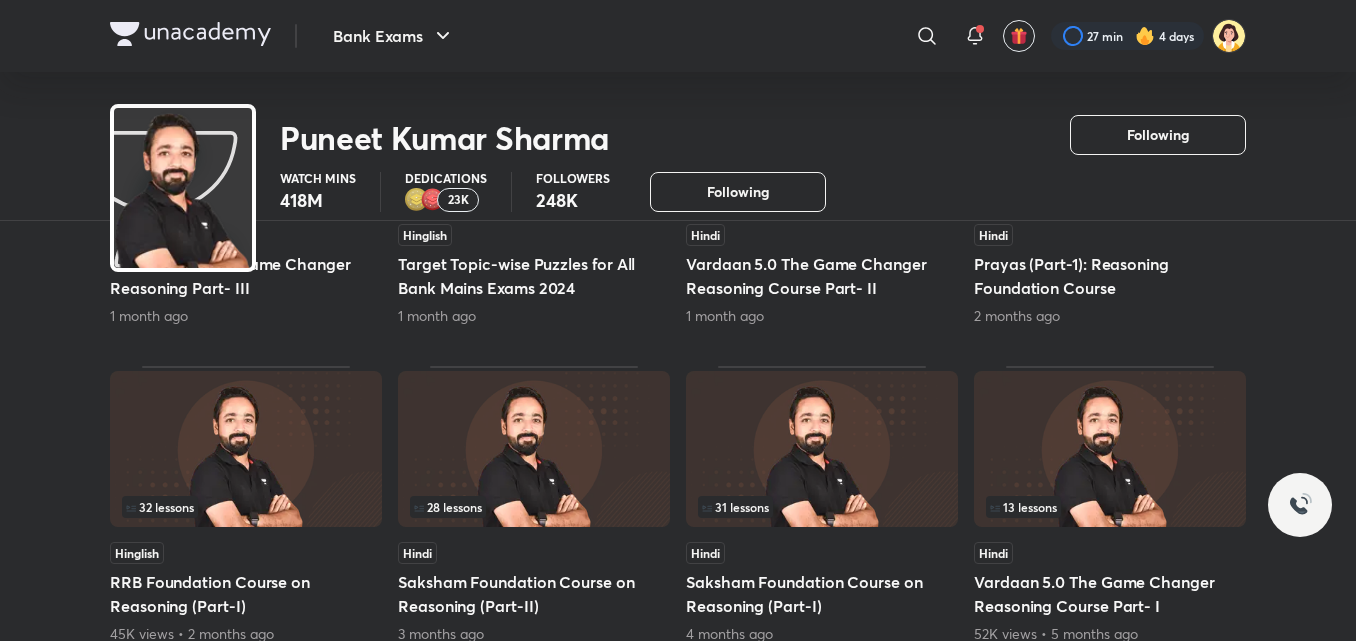 scroll, scrollTop: 0, scrollLeft: 0, axis: both 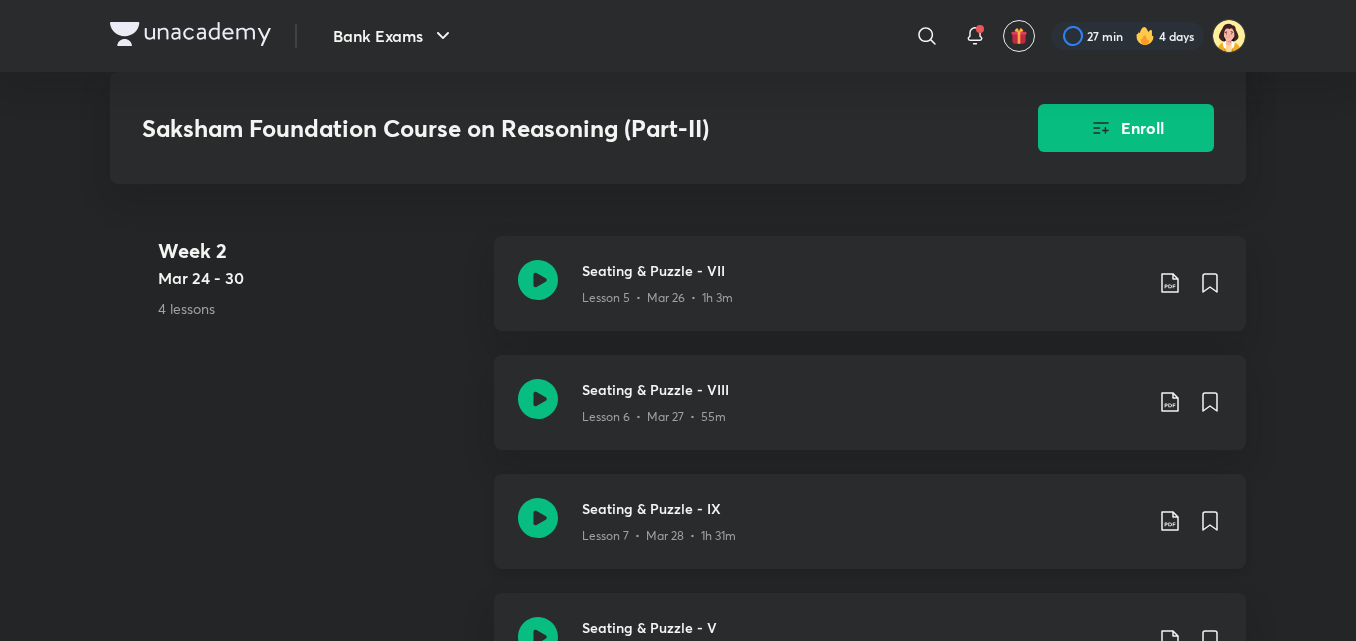 click on "Seating & Puzzle - IX" at bounding box center [862, -541] 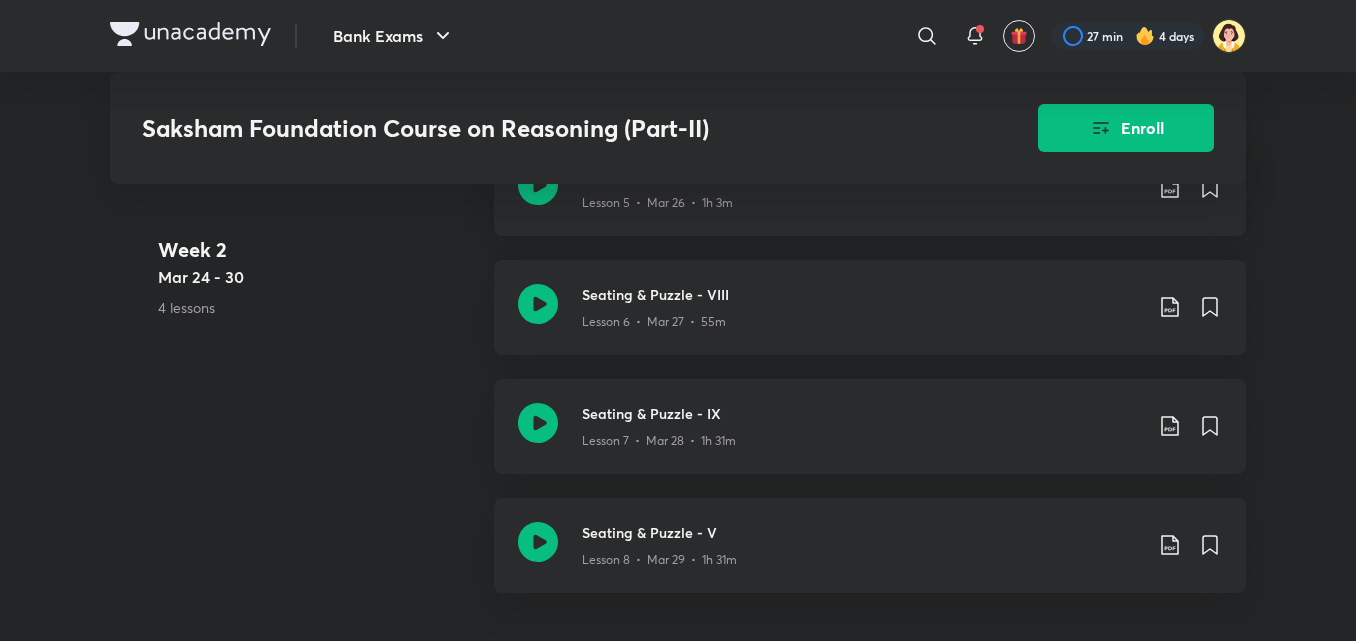 scroll, scrollTop: 1728, scrollLeft: 0, axis: vertical 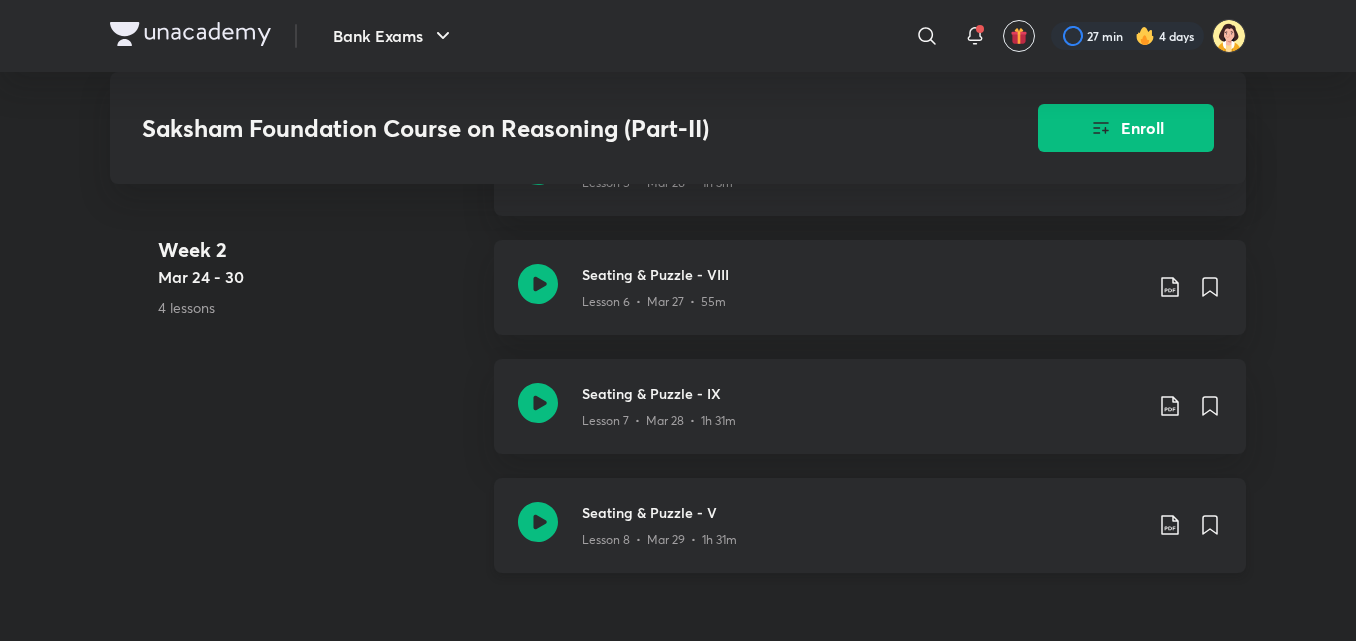 click on "Seating & Puzzle - V Lesson 8  •  Mar 29  •  1h 31m" at bounding box center [870, 525] 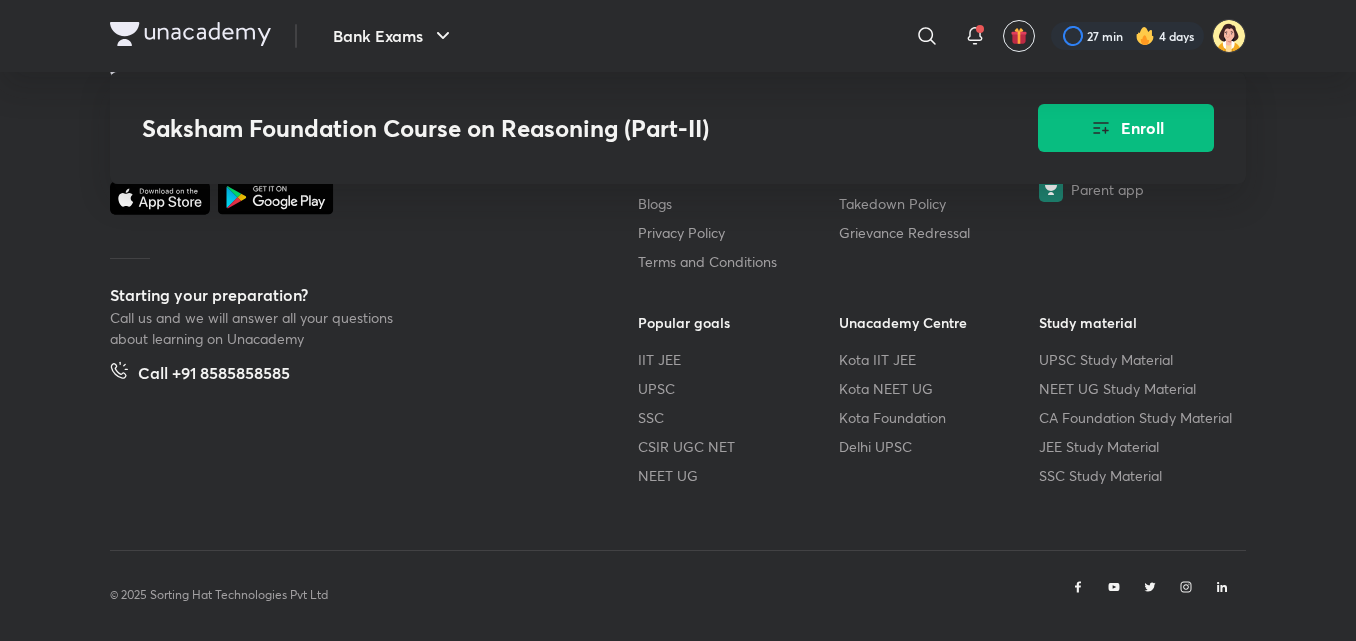 scroll, scrollTop: 3686, scrollLeft: 0, axis: vertical 